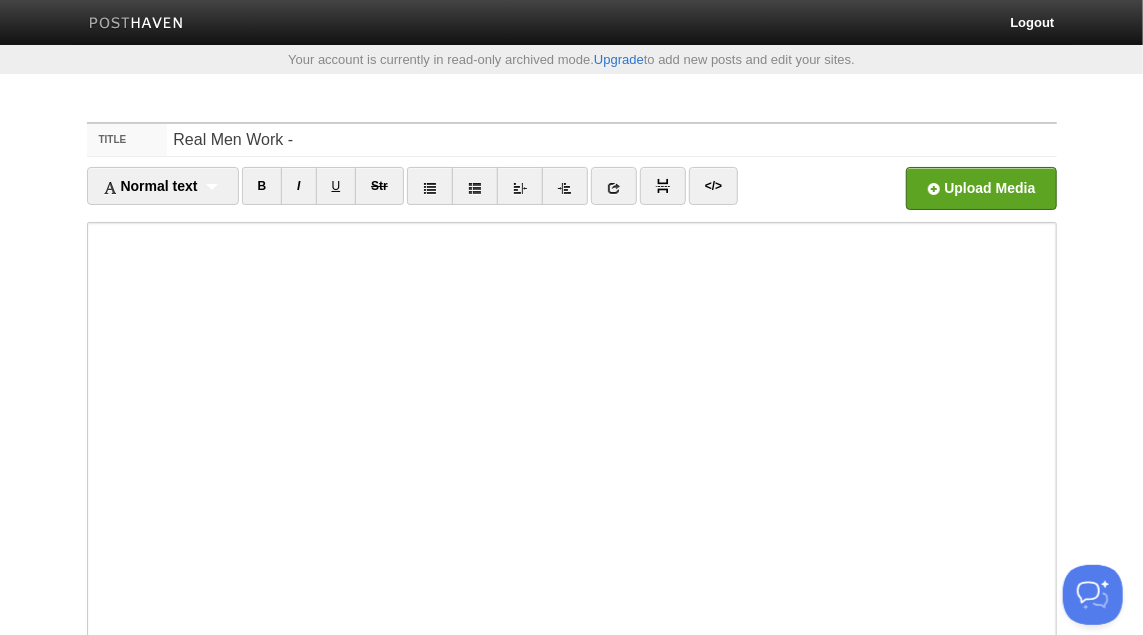 scroll, scrollTop: 0, scrollLeft: 0, axis: both 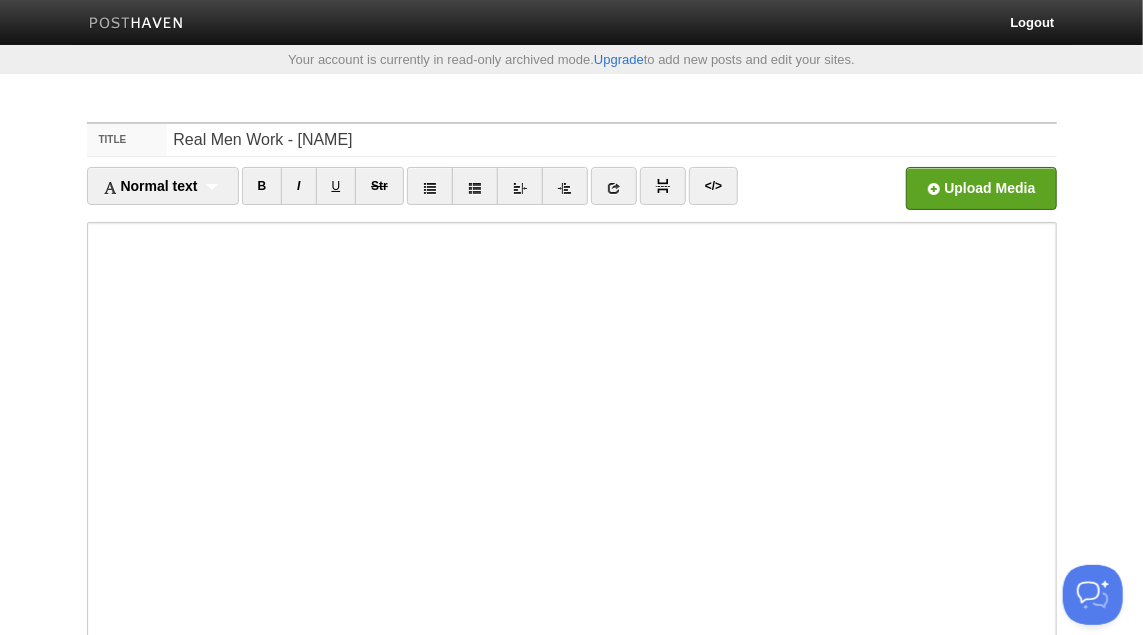 type on "Real Men Work - [NAME]" 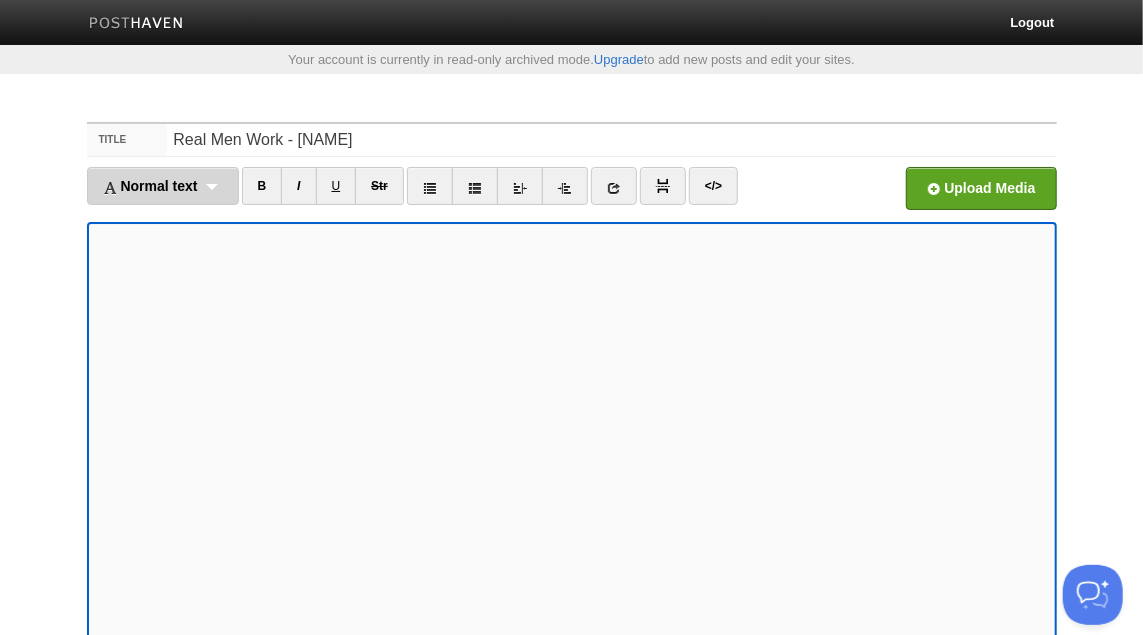click on "Normal text
Normal text
Heading 1
Heading 2
Heading 3" at bounding box center (163, 186) 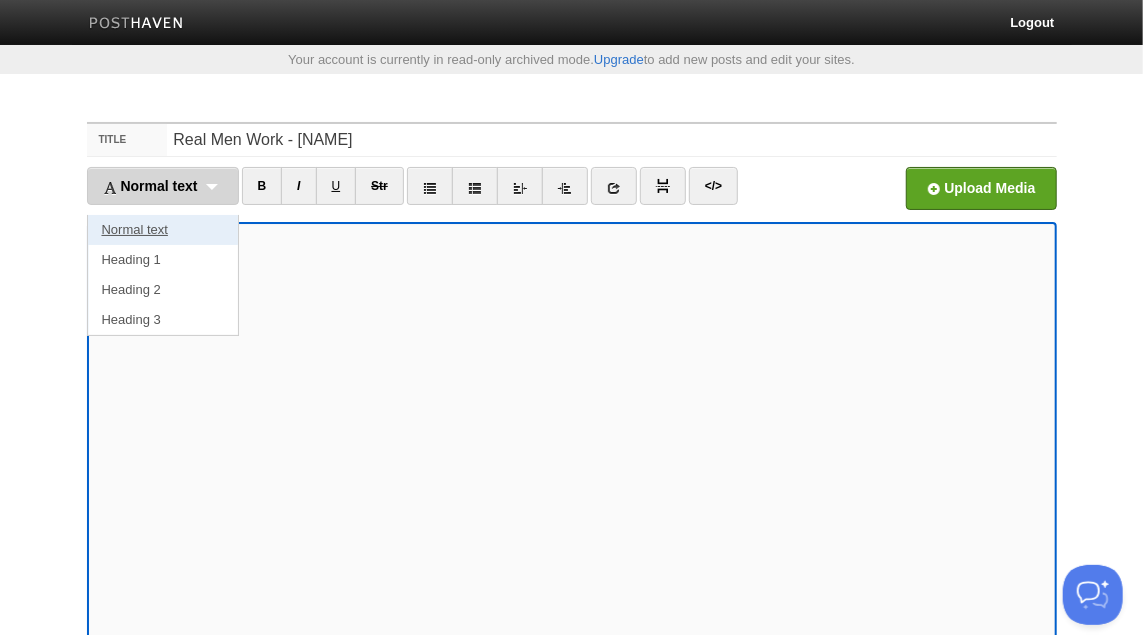 click on "Normal text" at bounding box center (163, 230) 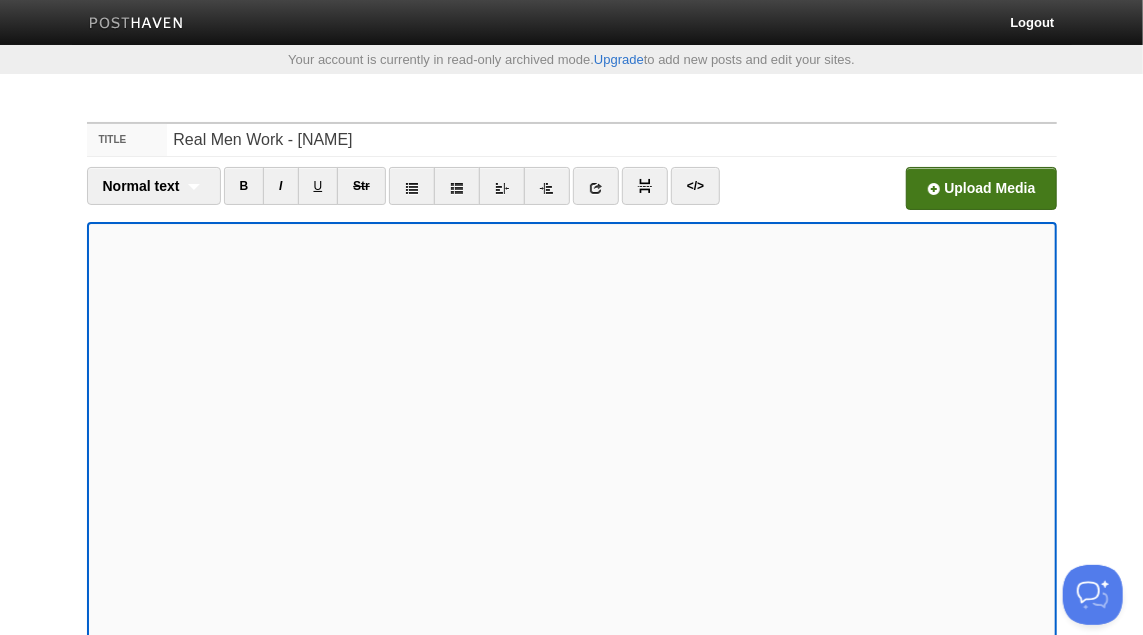 click at bounding box center [377, 194] 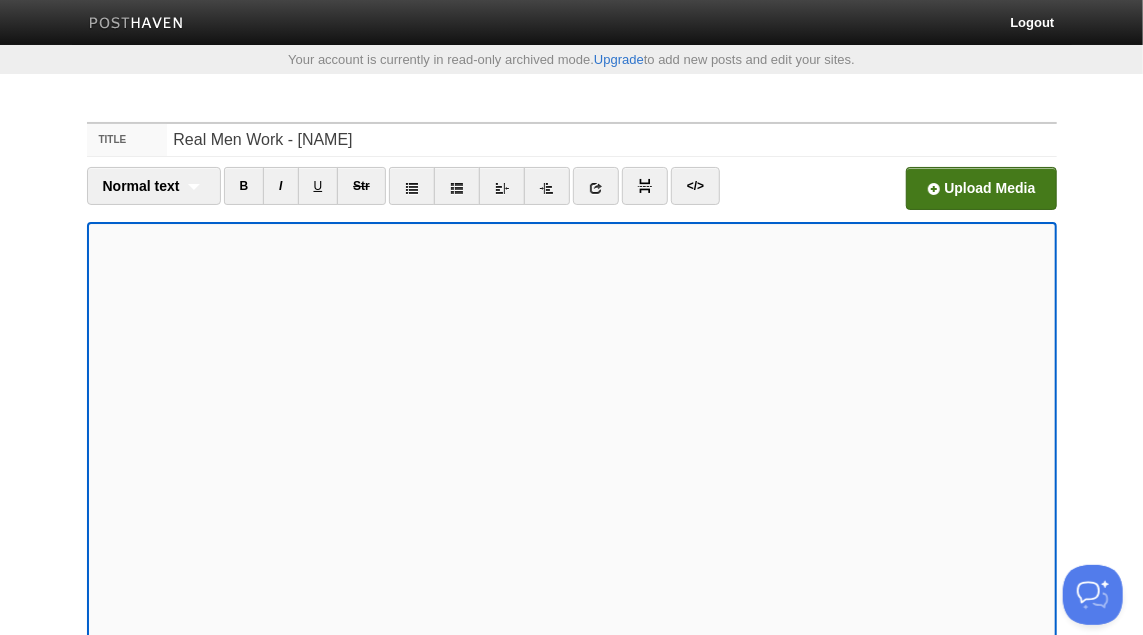scroll, scrollTop: 59, scrollLeft: 0, axis: vertical 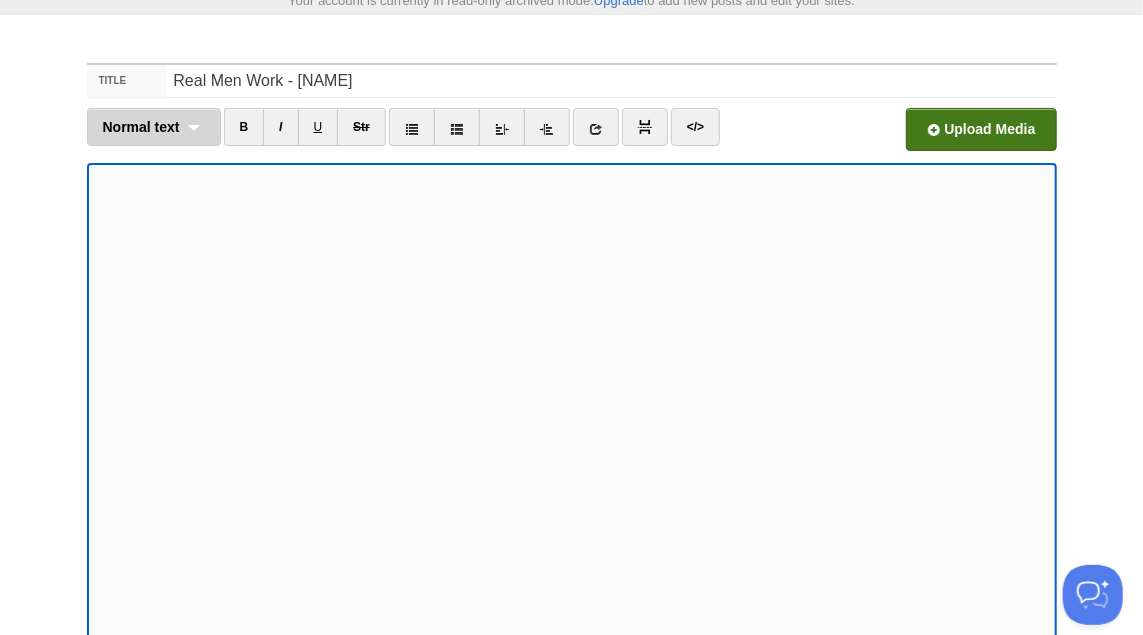 click on "Normal text" at bounding box center [141, 127] 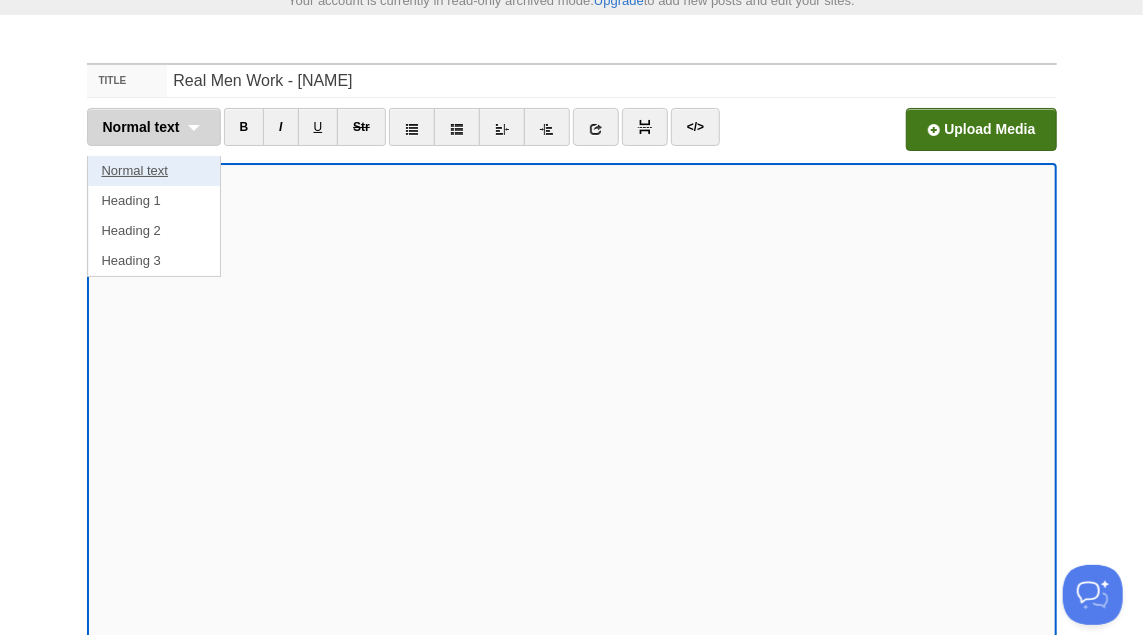 click on "Normal text" at bounding box center (154, 171) 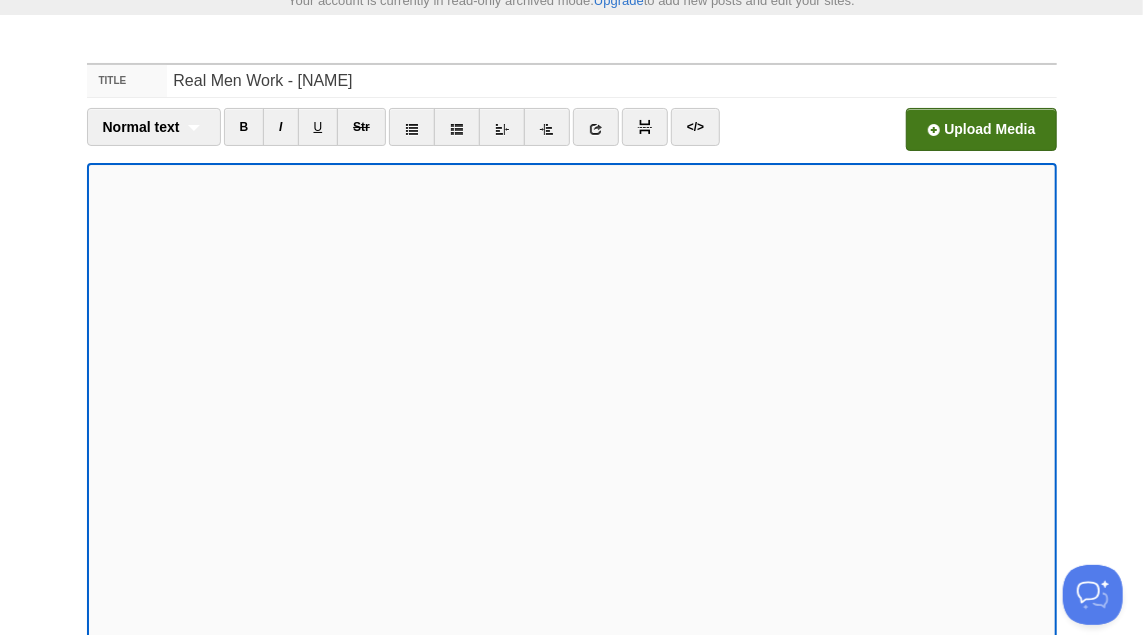 click at bounding box center [377, 135] 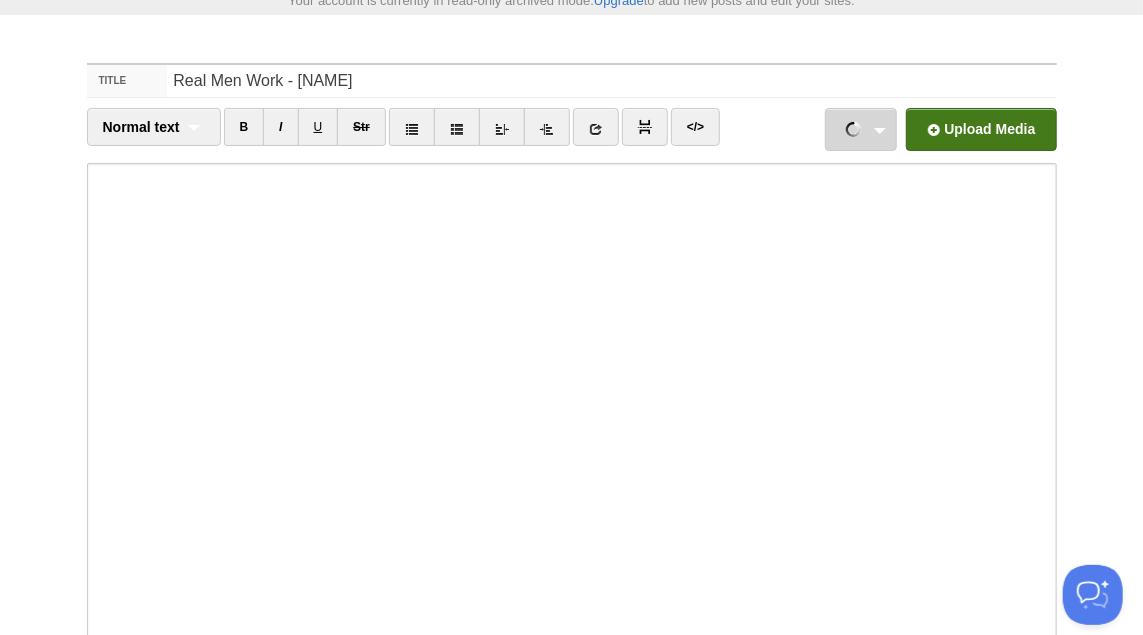 click on "Screenshot 2025-08-07 at 18.08.00.png
5.74 MB
Cancel" at bounding box center [861, 129] 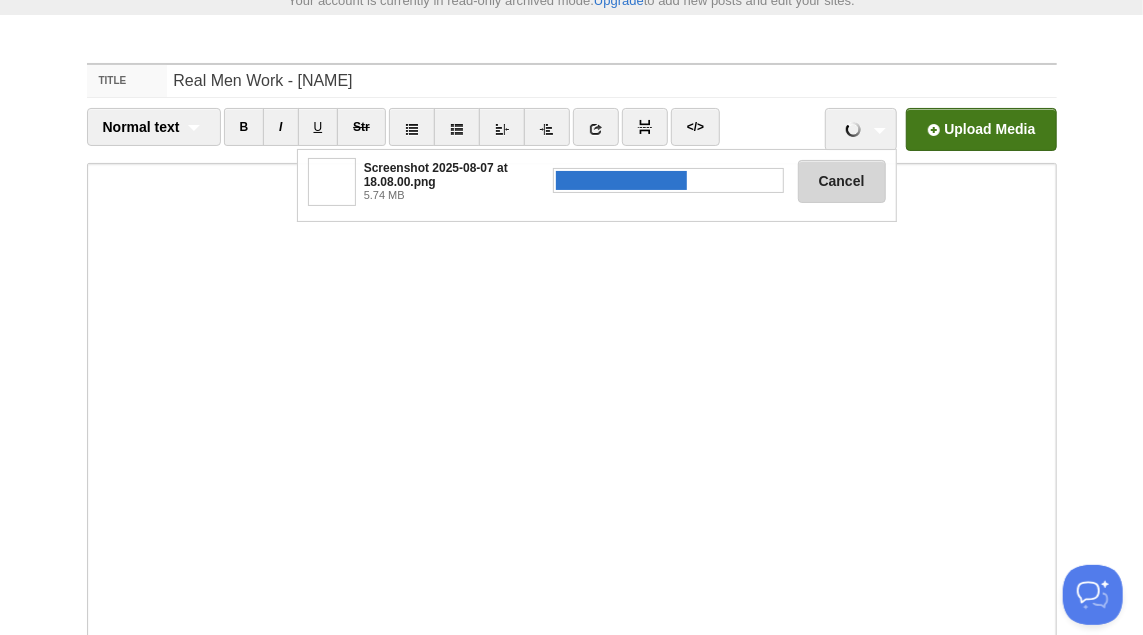 type 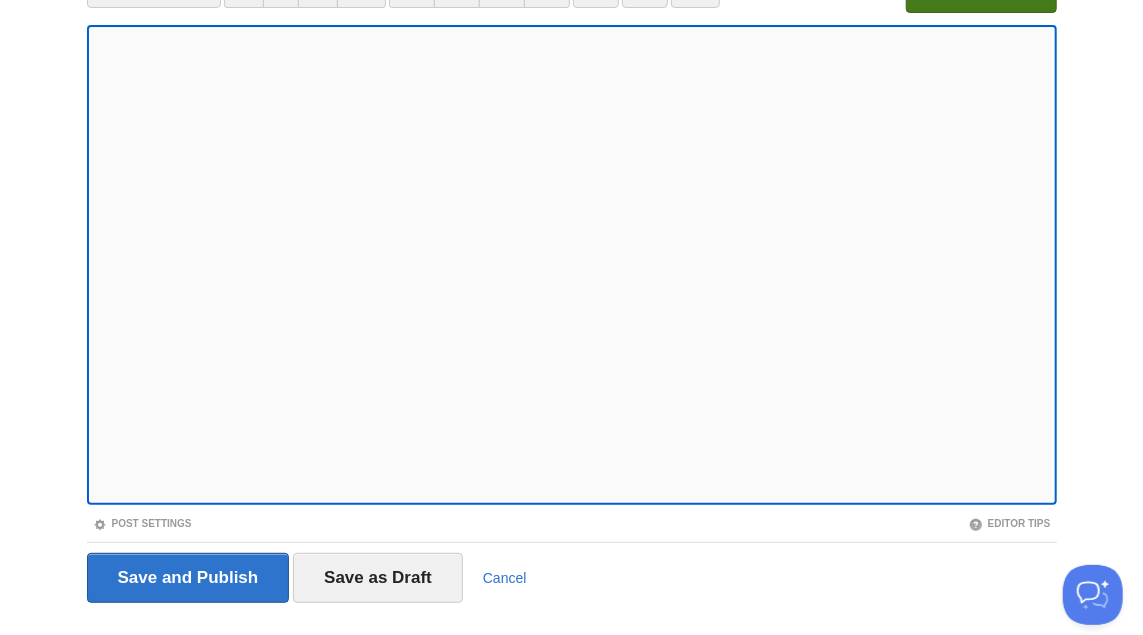 scroll, scrollTop: 188, scrollLeft: 0, axis: vertical 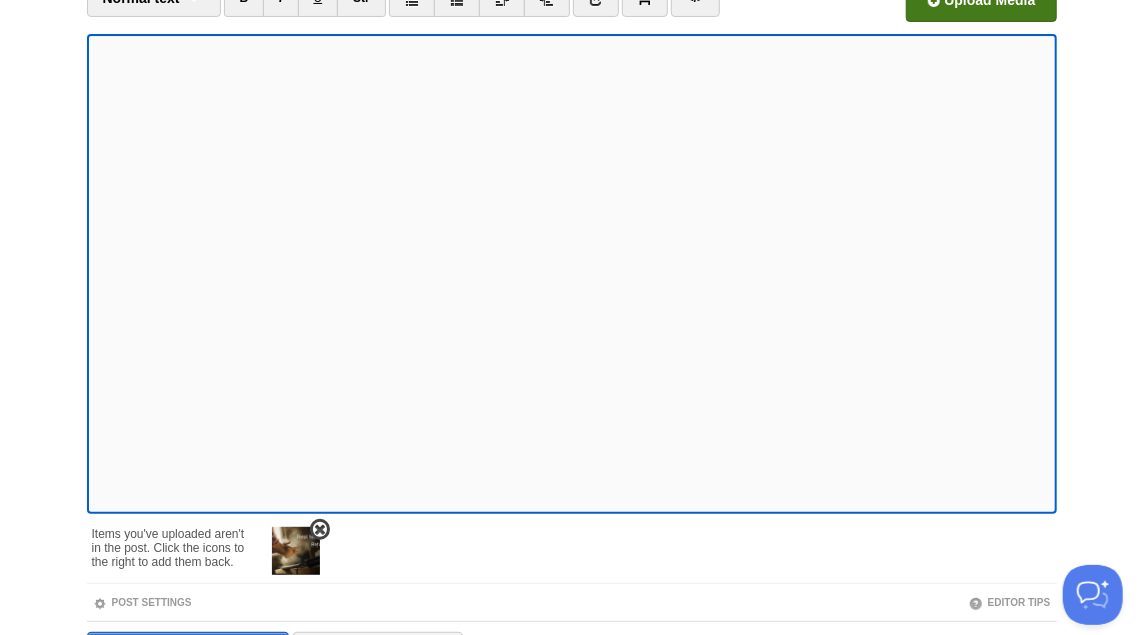 click at bounding box center [320, 530] 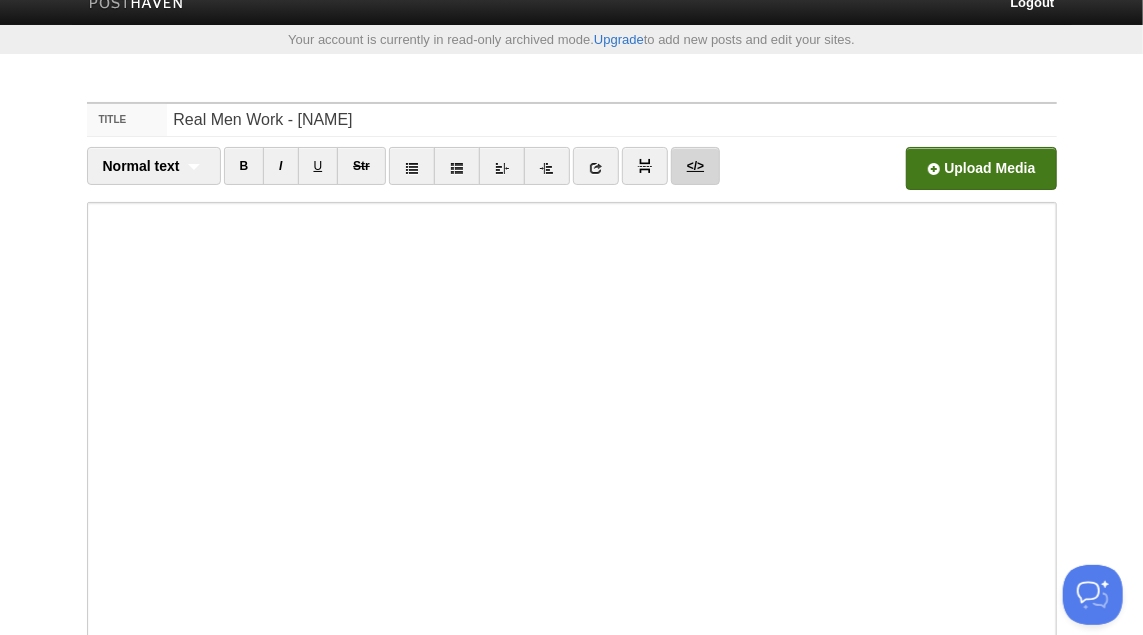 scroll, scrollTop: 0, scrollLeft: 0, axis: both 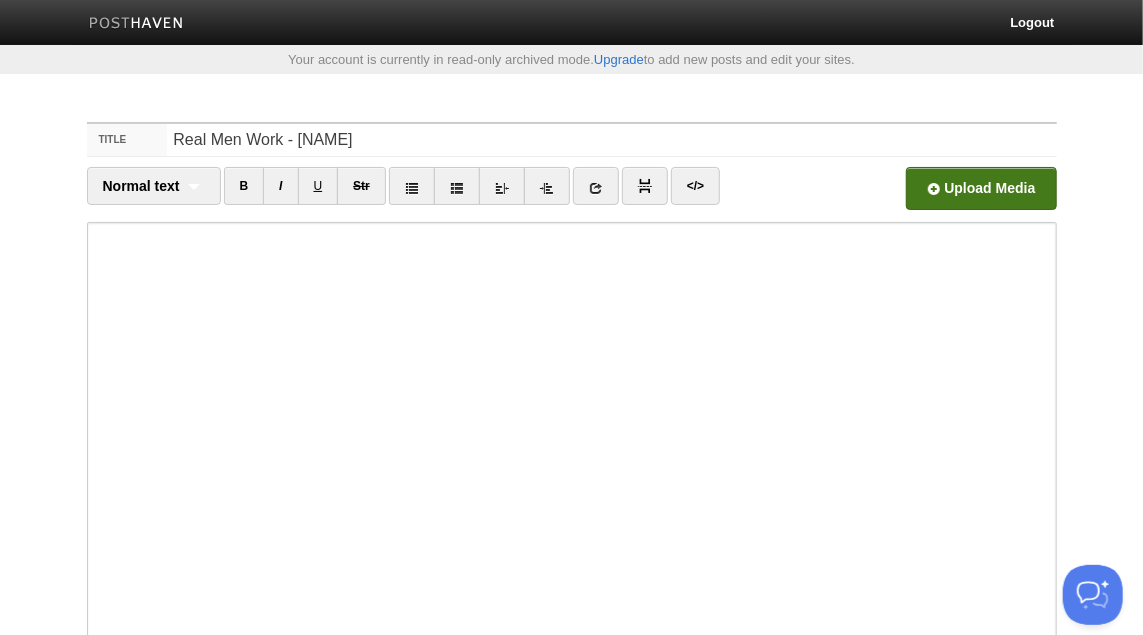 click at bounding box center [377, 194] 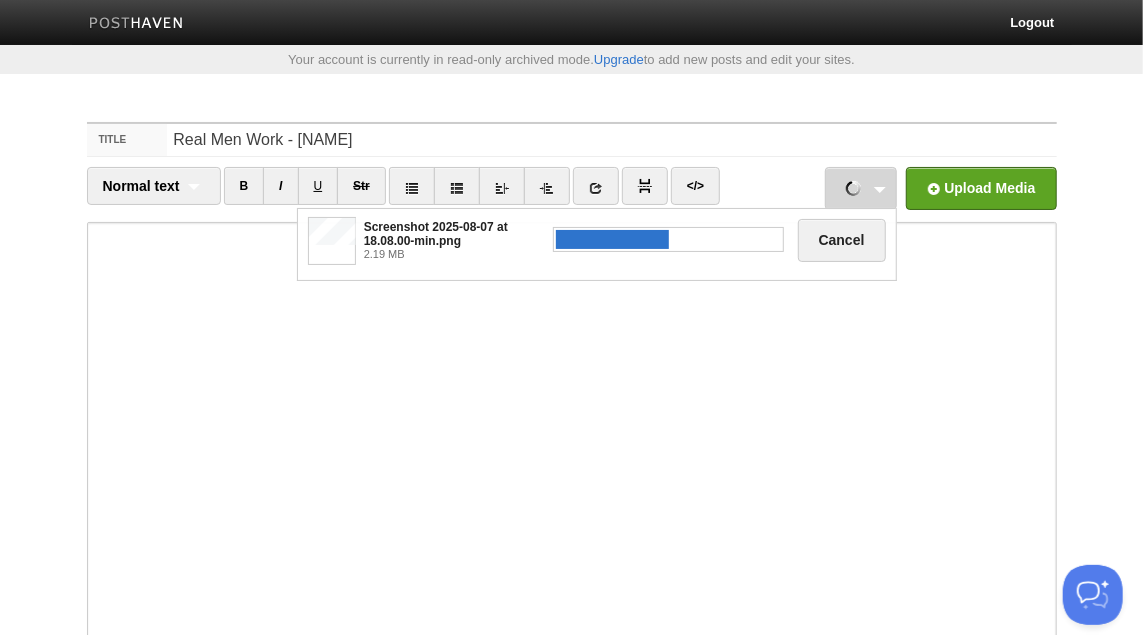 click on "2.19 MB" at bounding box center [452, 254] 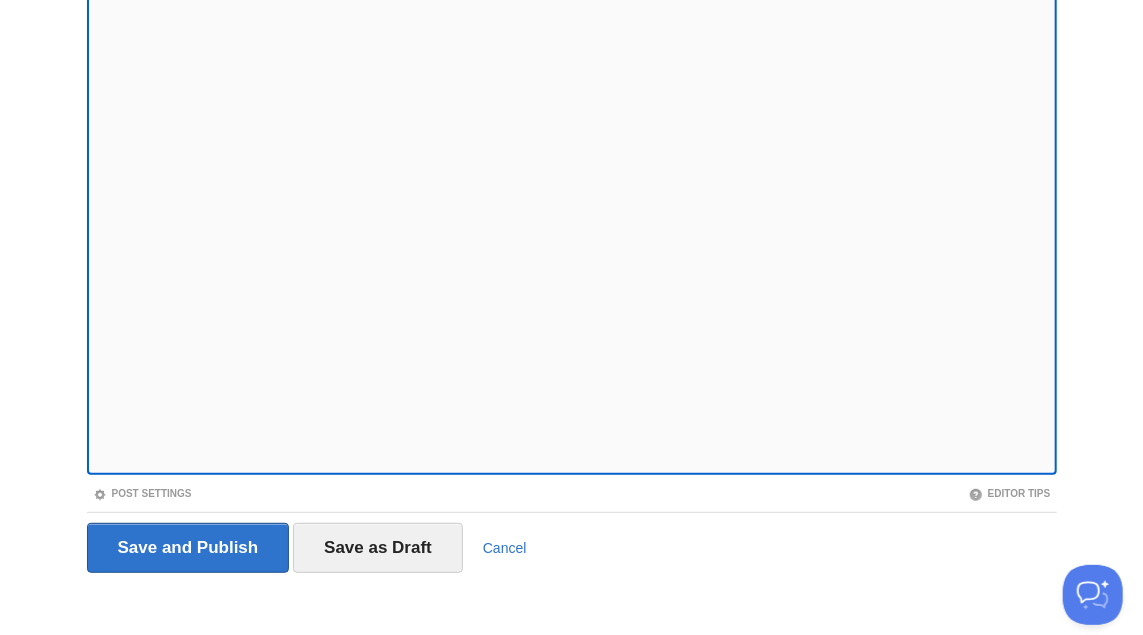 scroll, scrollTop: 239, scrollLeft: 0, axis: vertical 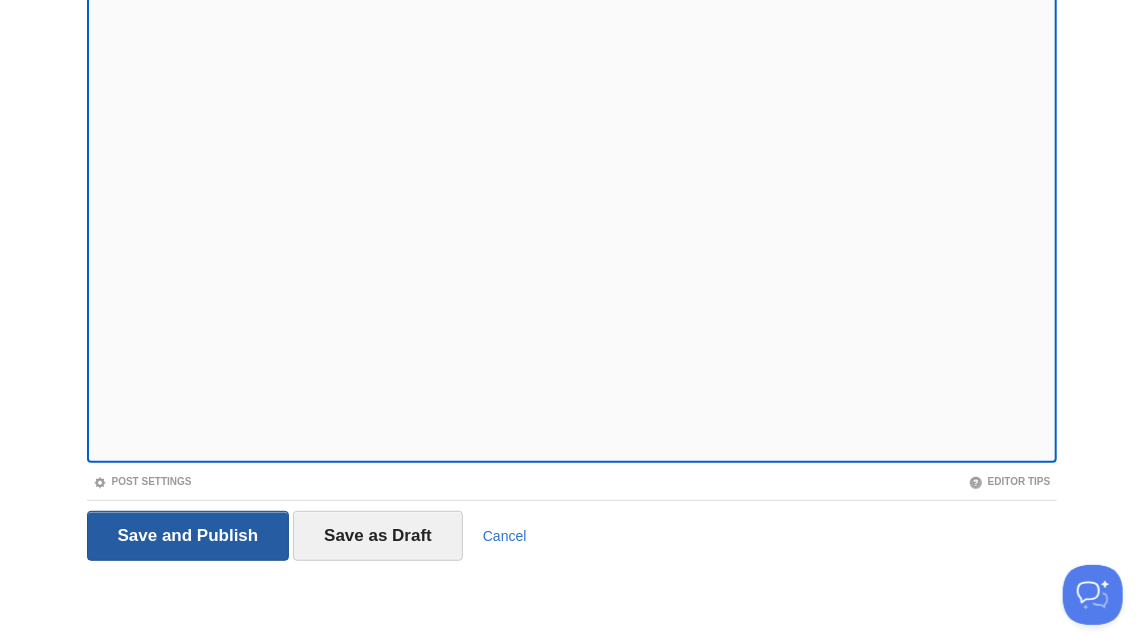 click on "Save and Publish" at bounding box center [188, 536] 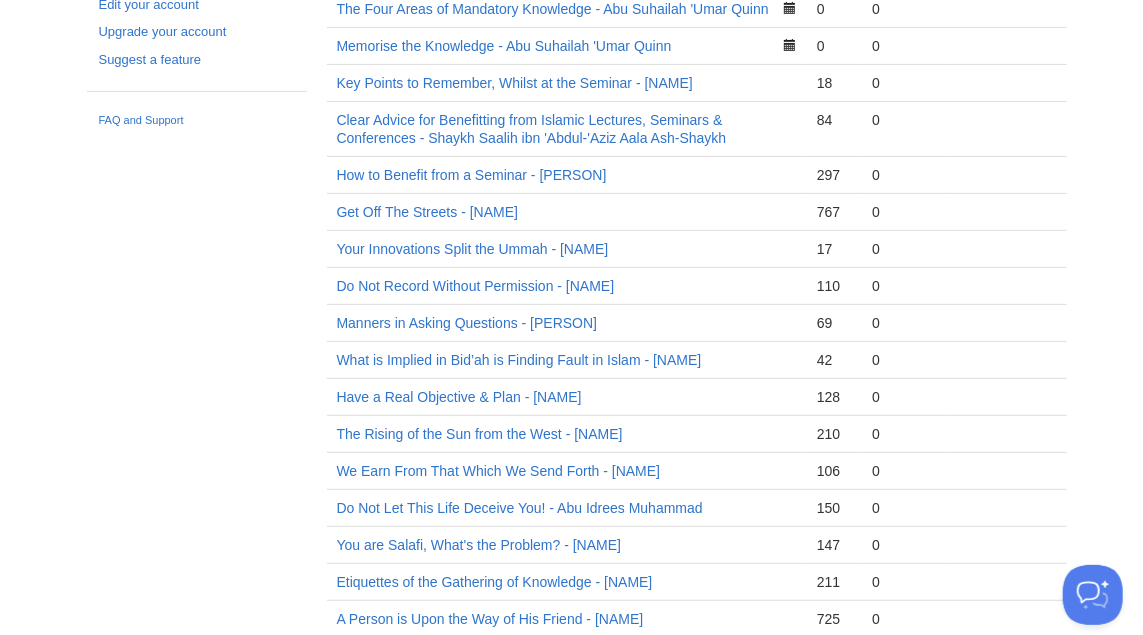 scroll, scrollTop: 104, scrollLeft: 0, axis: vertical 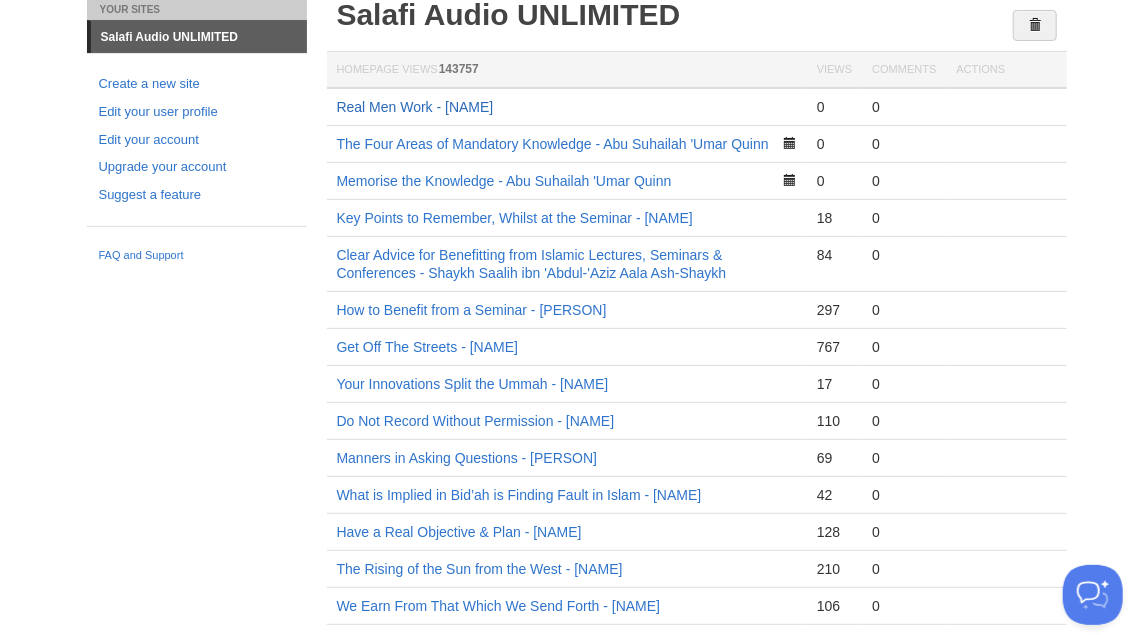 click on "Real Men Work - [NAME]" at bounding box center [415, 107] 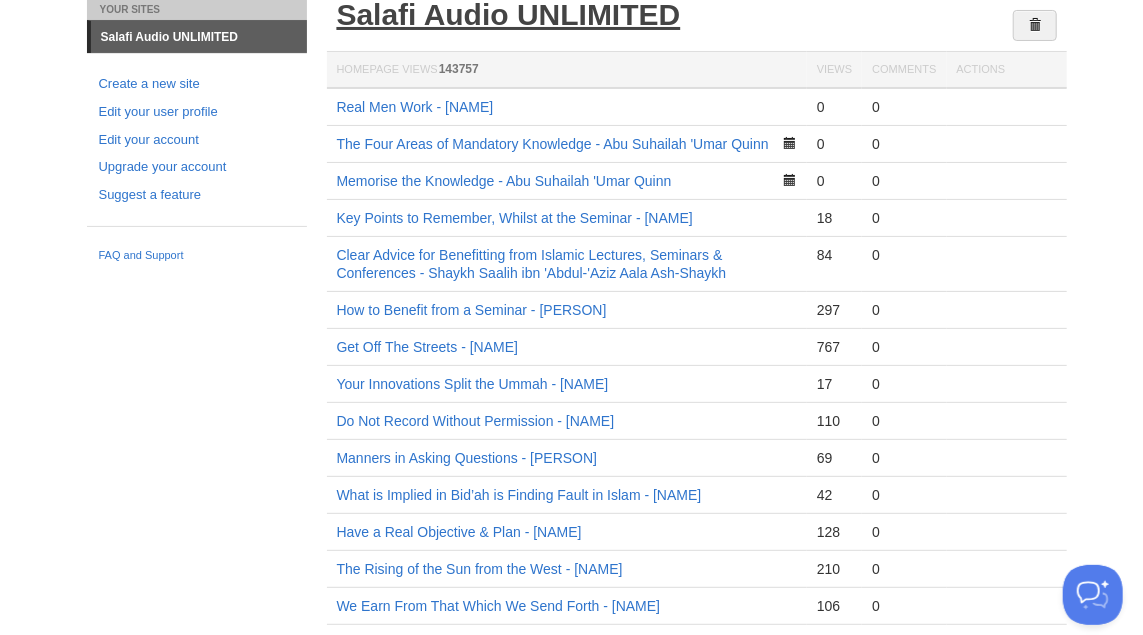 click on "Salafi Audio UNLIMITED" at bounding box center [509, 14] 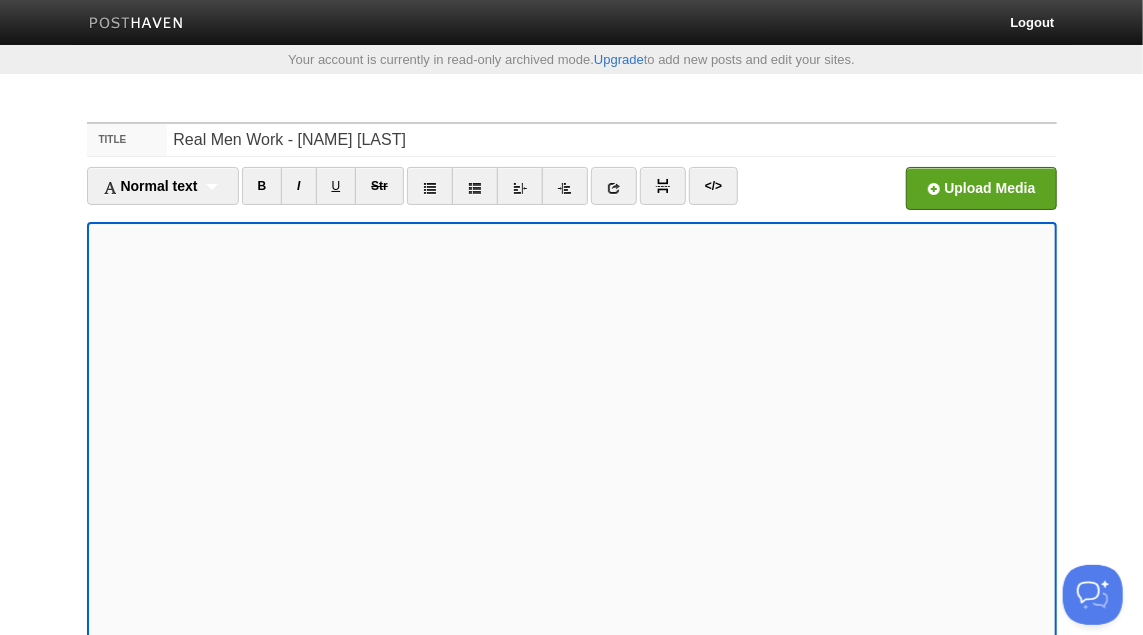 scroll, scrollTop: 0, scrollLeft: 0, axis: both 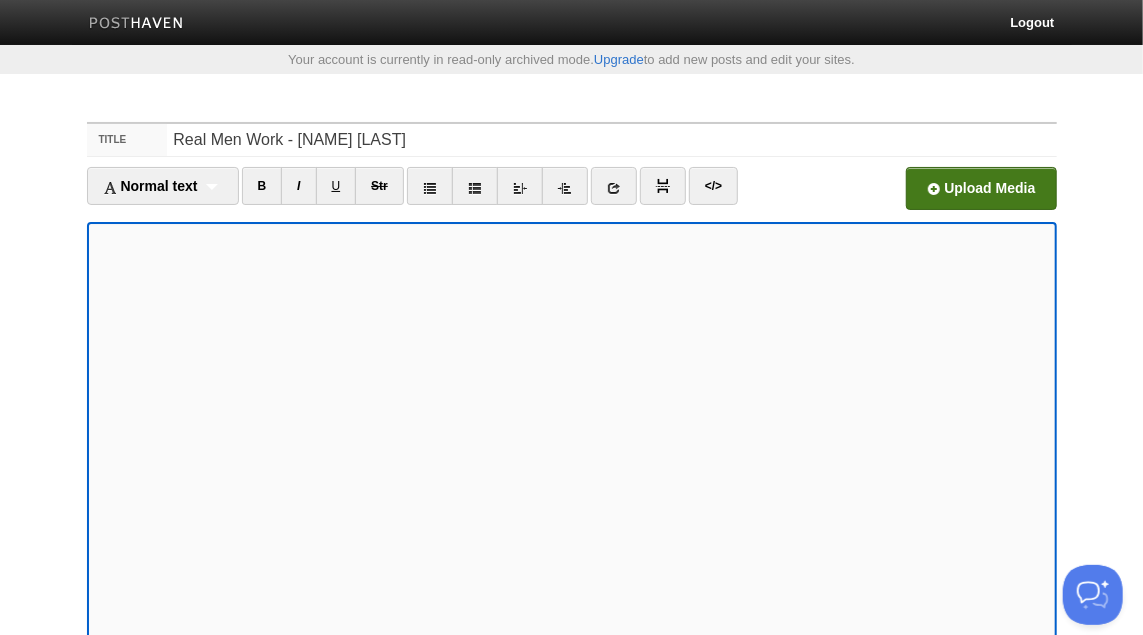 click at bounding box center (377, 194) 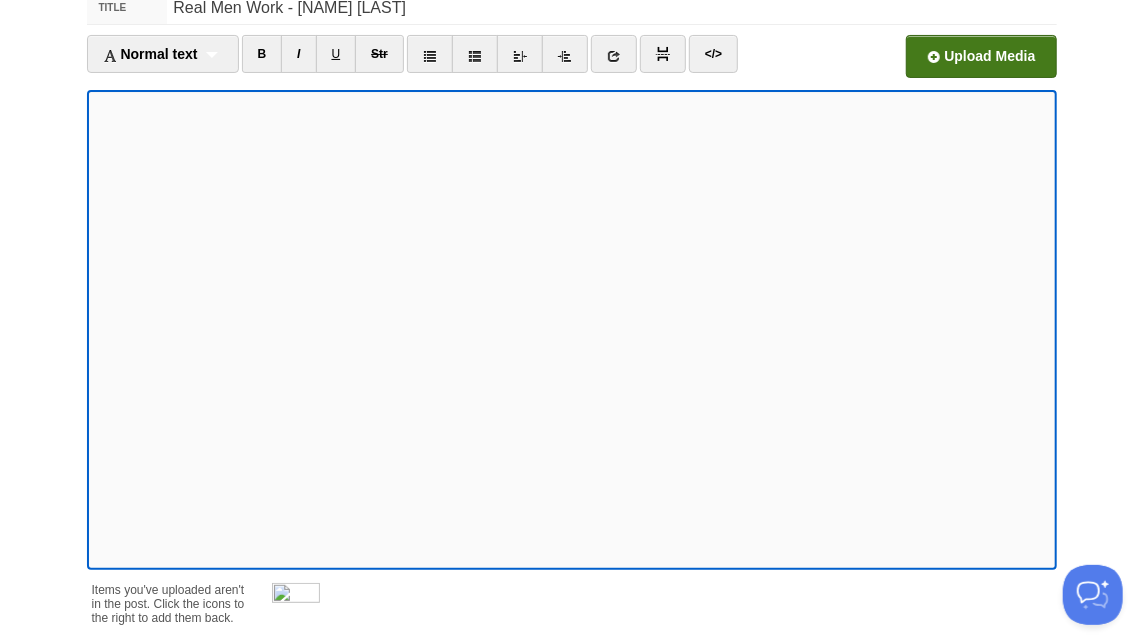 scroll, scrollTop: 138, scrollLeft: 0, axis: vertical 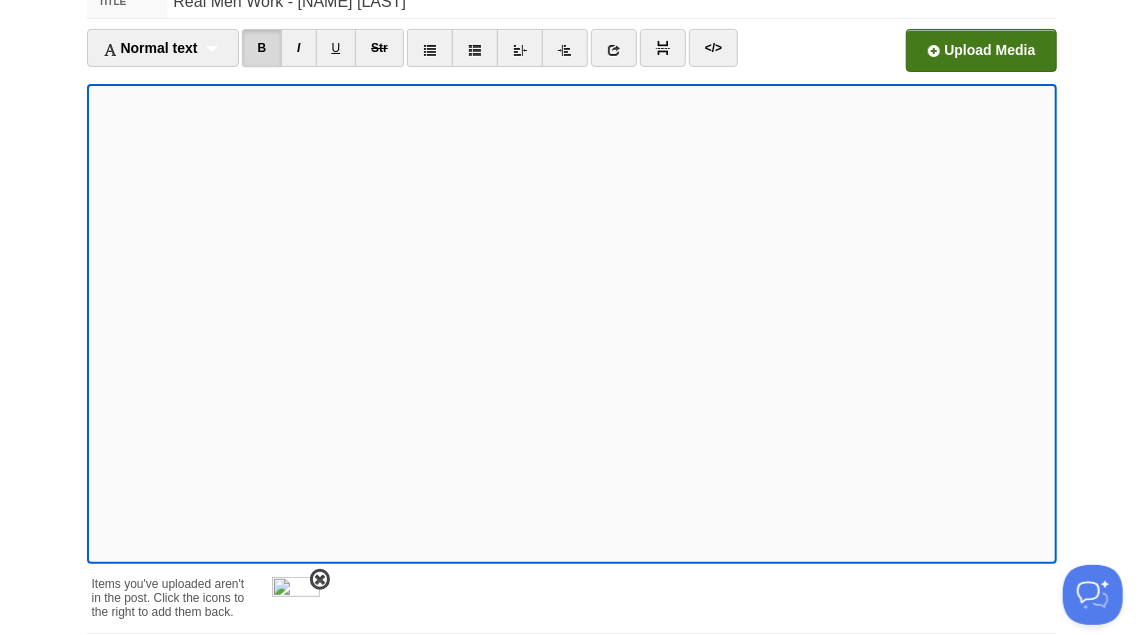 click at bounding box center [320, 580] 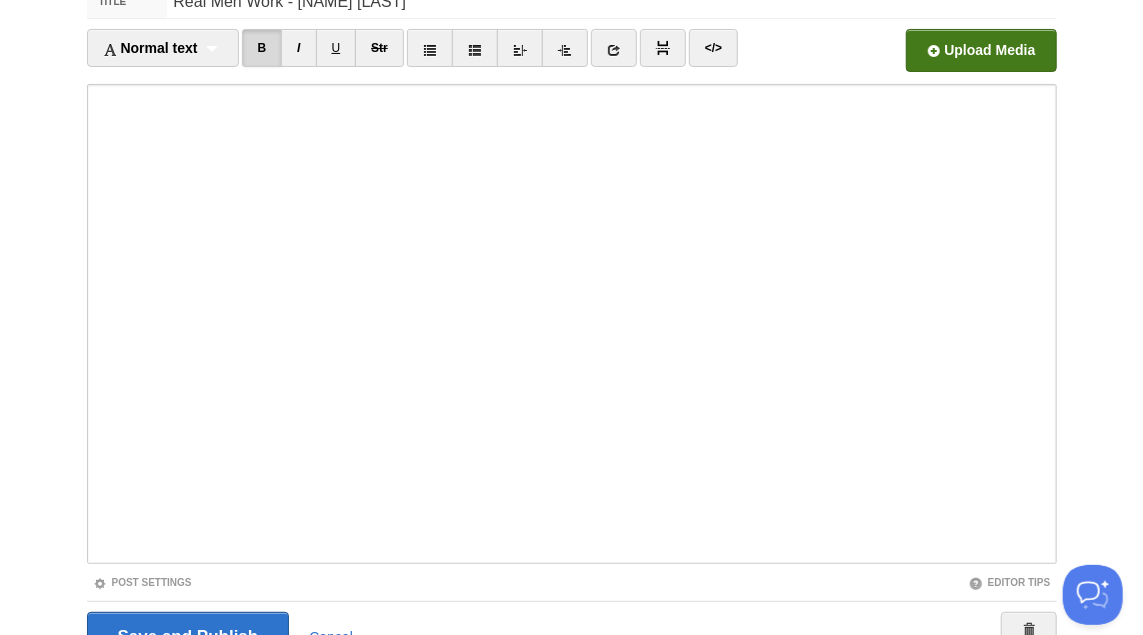 scroll, scrollTop: 239, scrollLeft: 0, axis: vertical 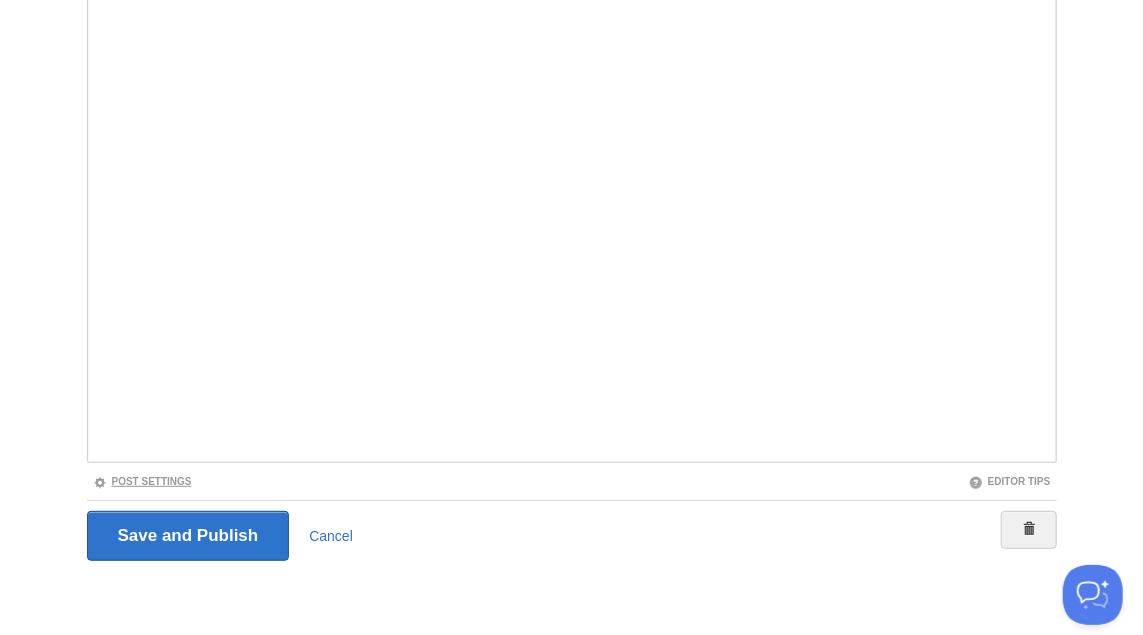 click on "Post Settings" at bounding box center (142, 481) 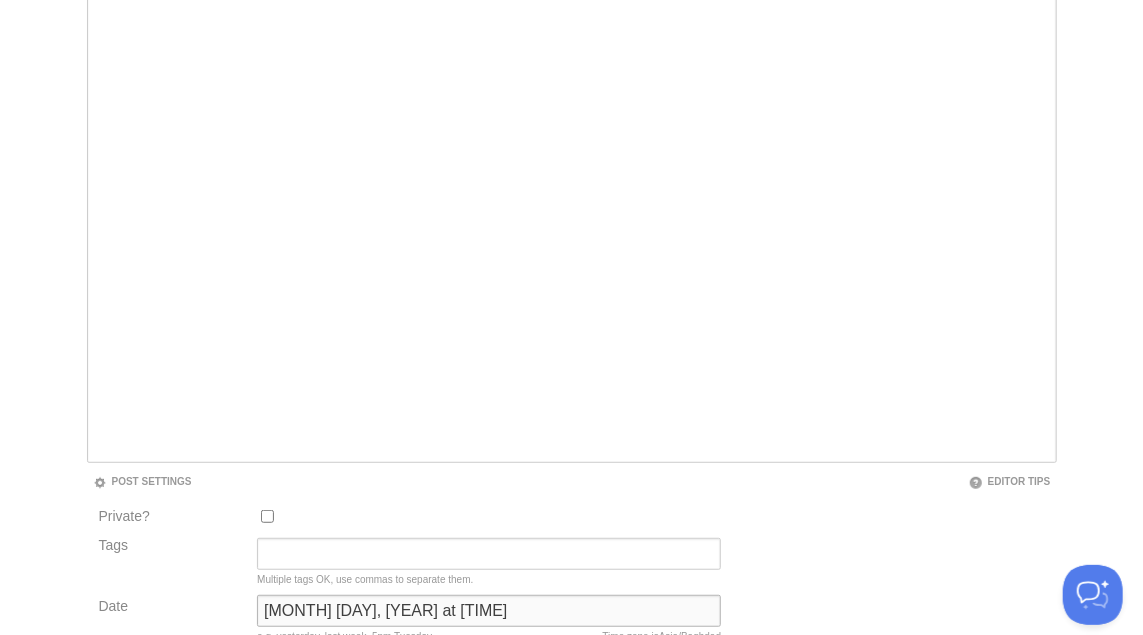 click on "October 6, 2023 at 5:54 PM" at bounding box center (489, 611) 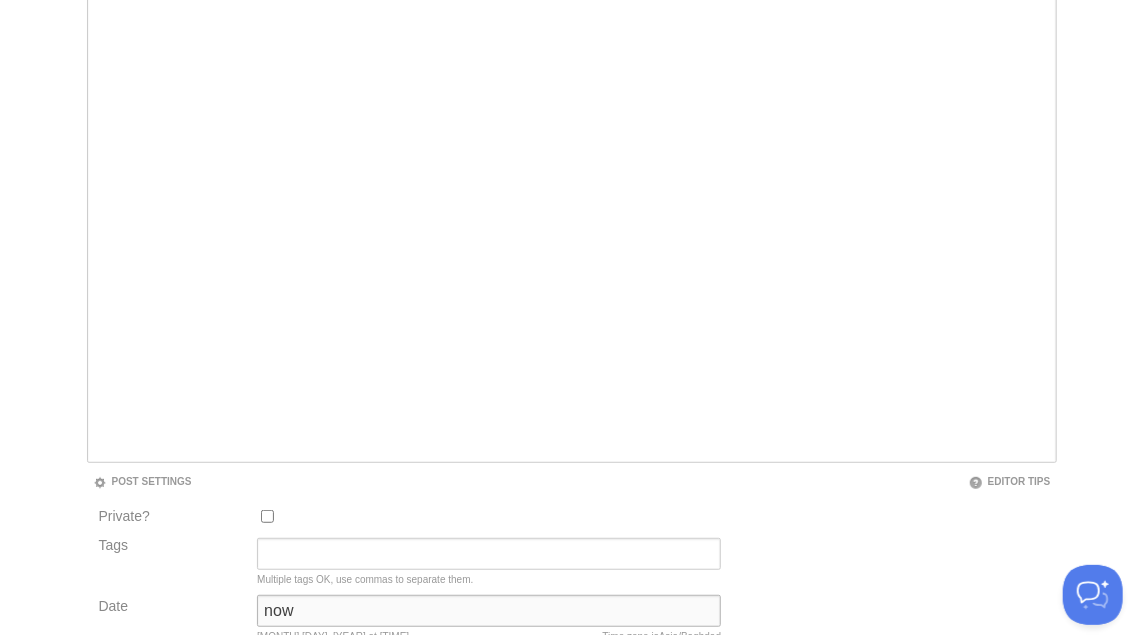type on "now" 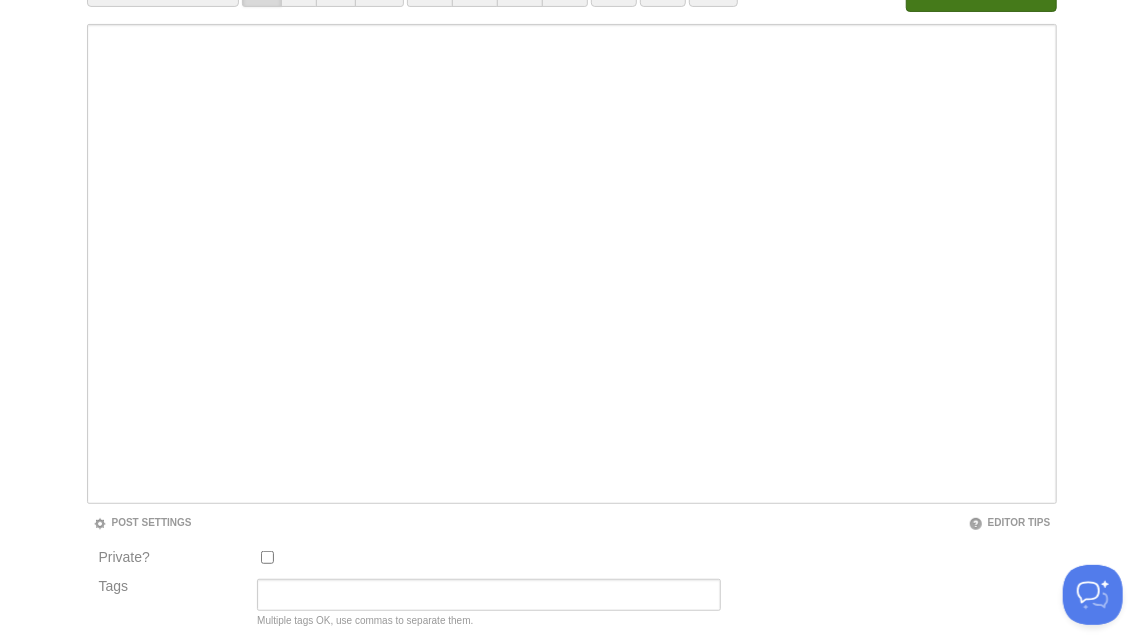 scroll, scrollTop: 104, scrollLeft: 0, axis: vertical 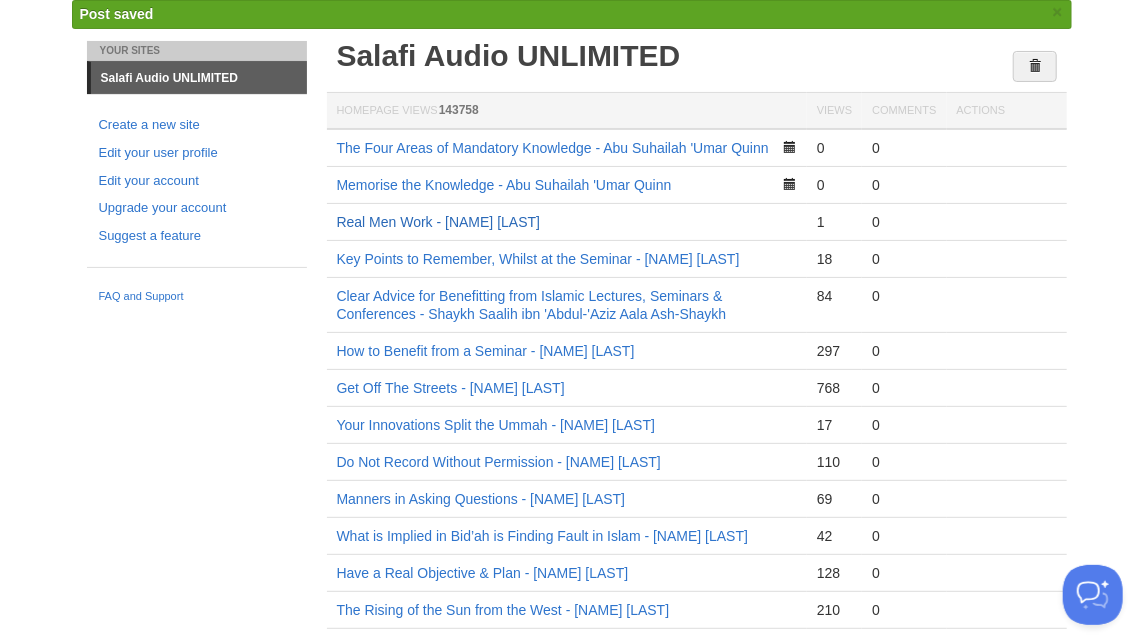 click on "Real Men Work - [FIRST] [LAST]" at bounding box center (439, 222) 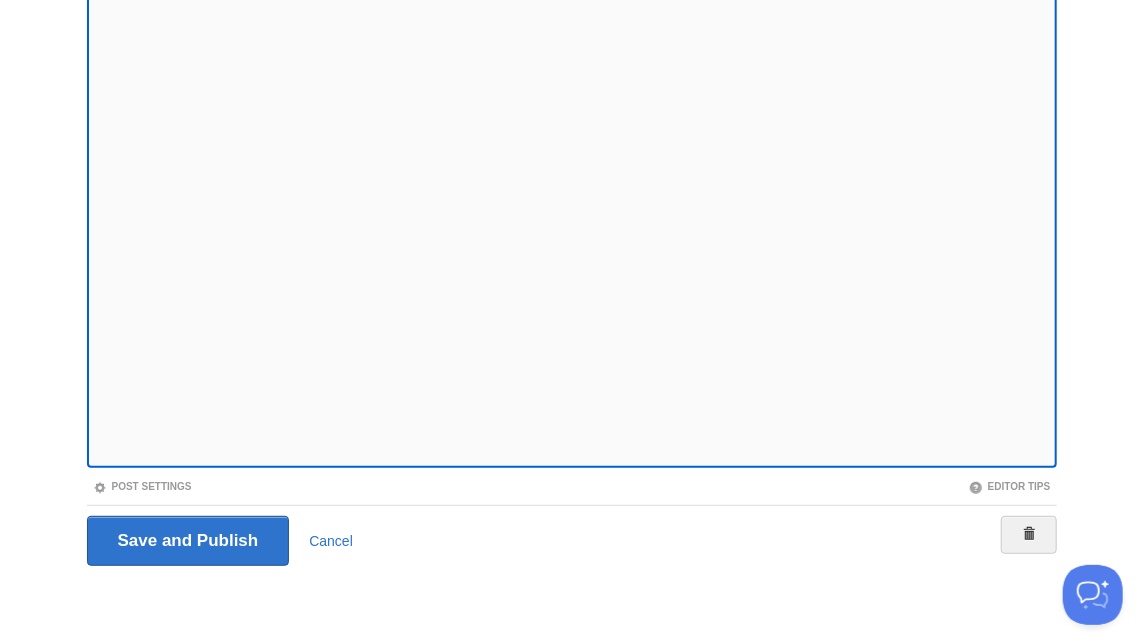 scroll, scrollTop: 239, scrollLeft: 0, axis: vertical 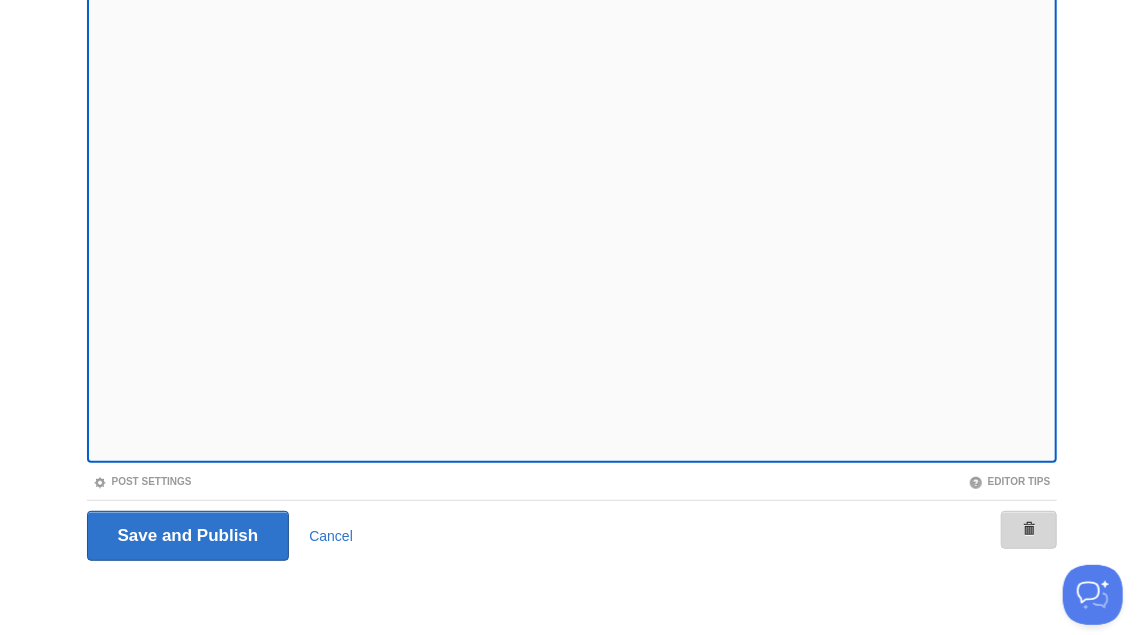 click at bounding box center [1029, 529] 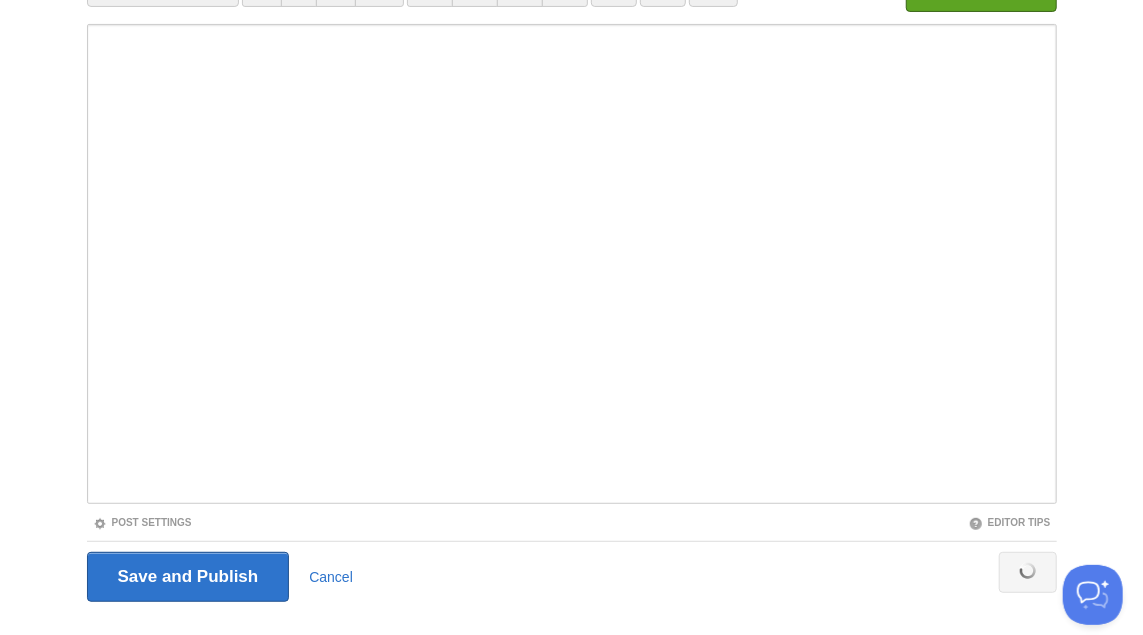 scroll, scrollTop: 104, scrollLeft: 0, axis: vertical 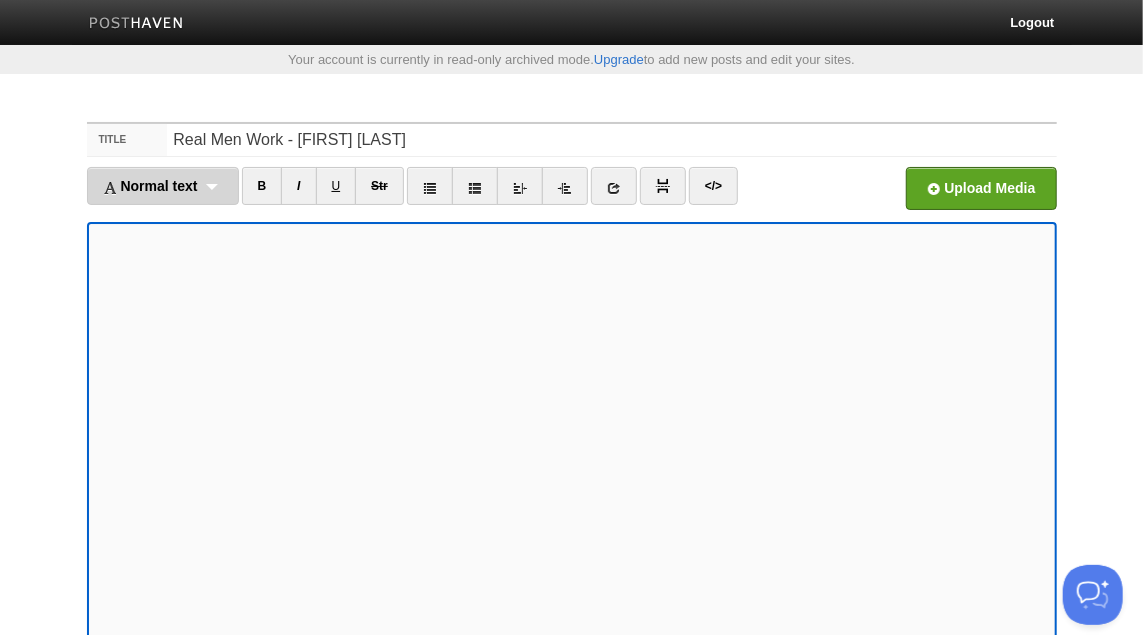 click on "Normal text
Normal text
Heading 1
Heading 2
Heading 3" at bounding box center [163, 186] 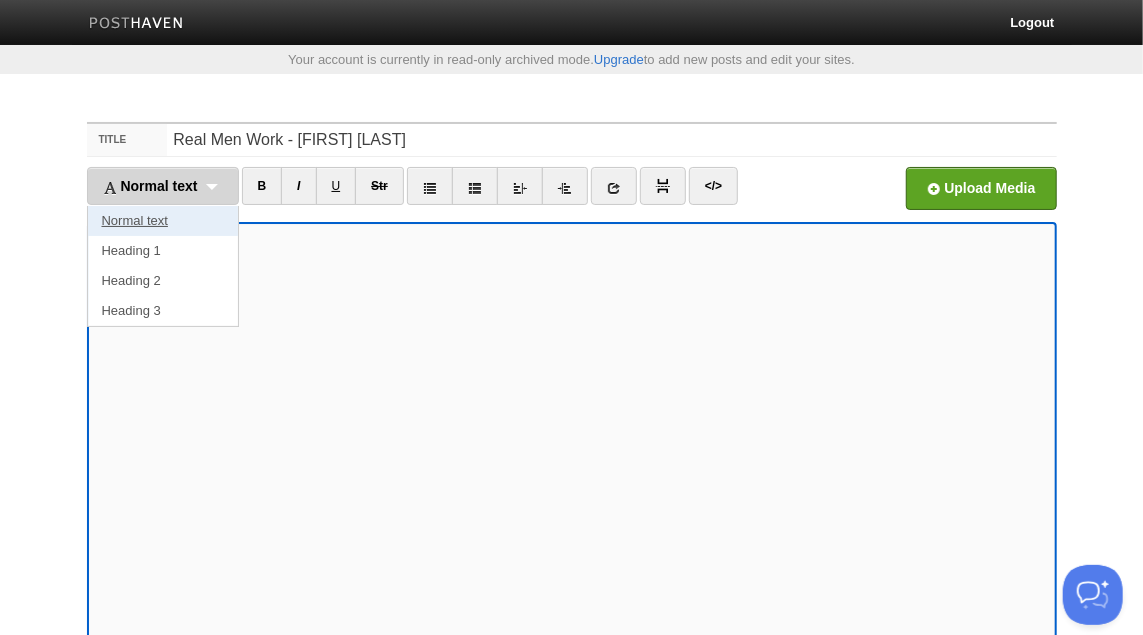 click on "Normal text" at bounding box center (163, 221) 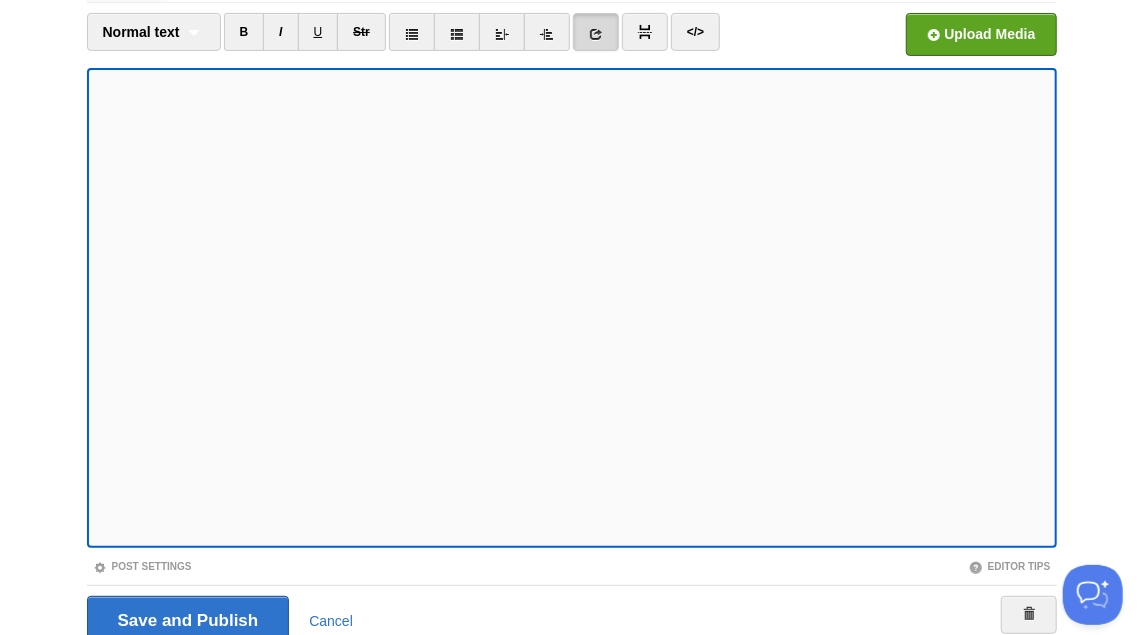 scroll, scrollTop: 239, scrollLeft: 0, axis: vertical 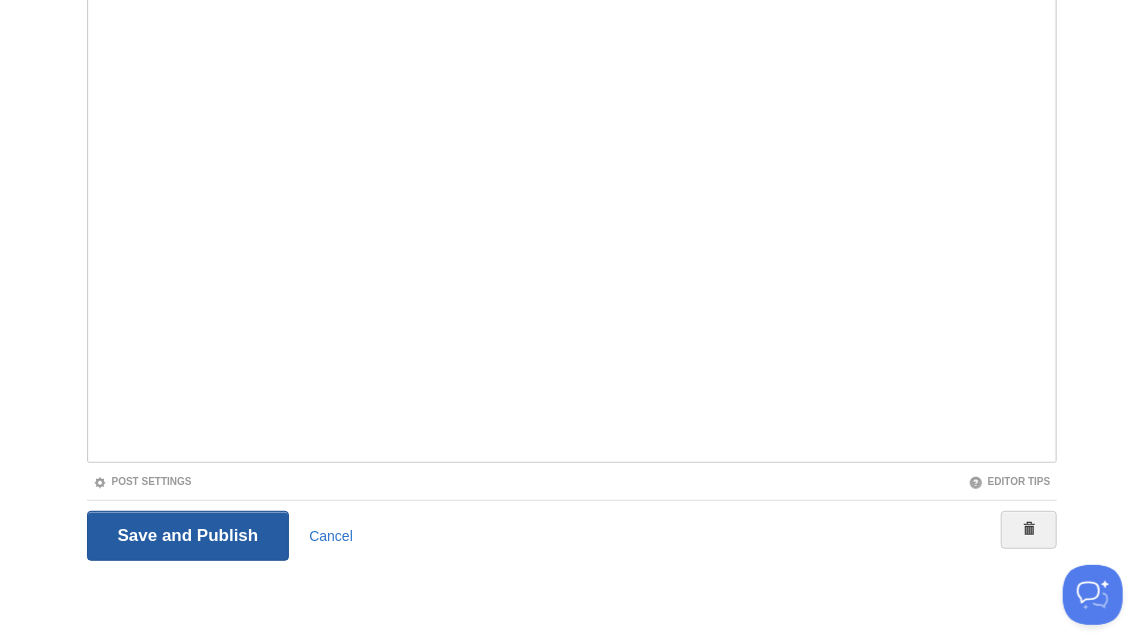 click on "Save and Publish" at bounding box center (188, 536) 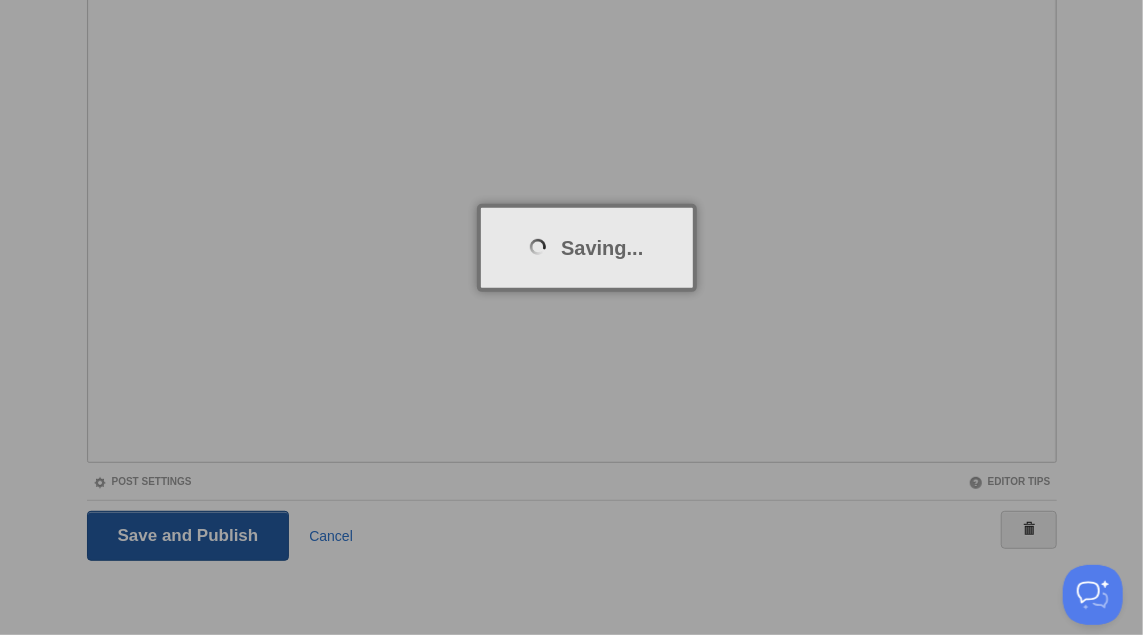 scroll, scrollTop: 104, scrollLeft: 0, axis: vertical 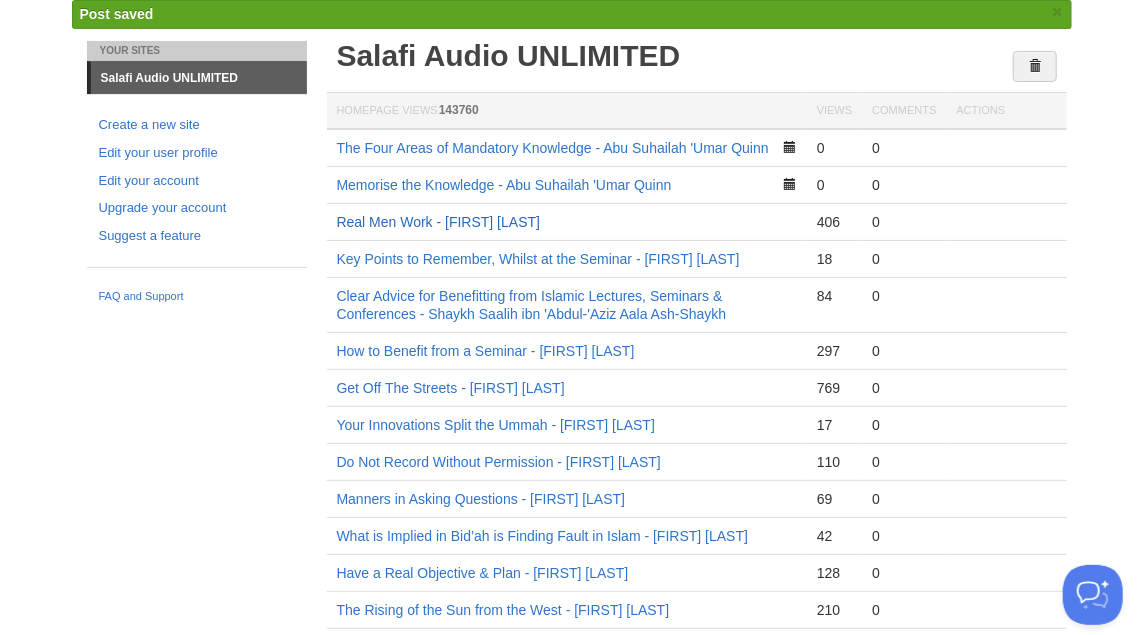 click on "Real Men Work - [FIRST] [LAST]" at bounding box center [439, 222] 